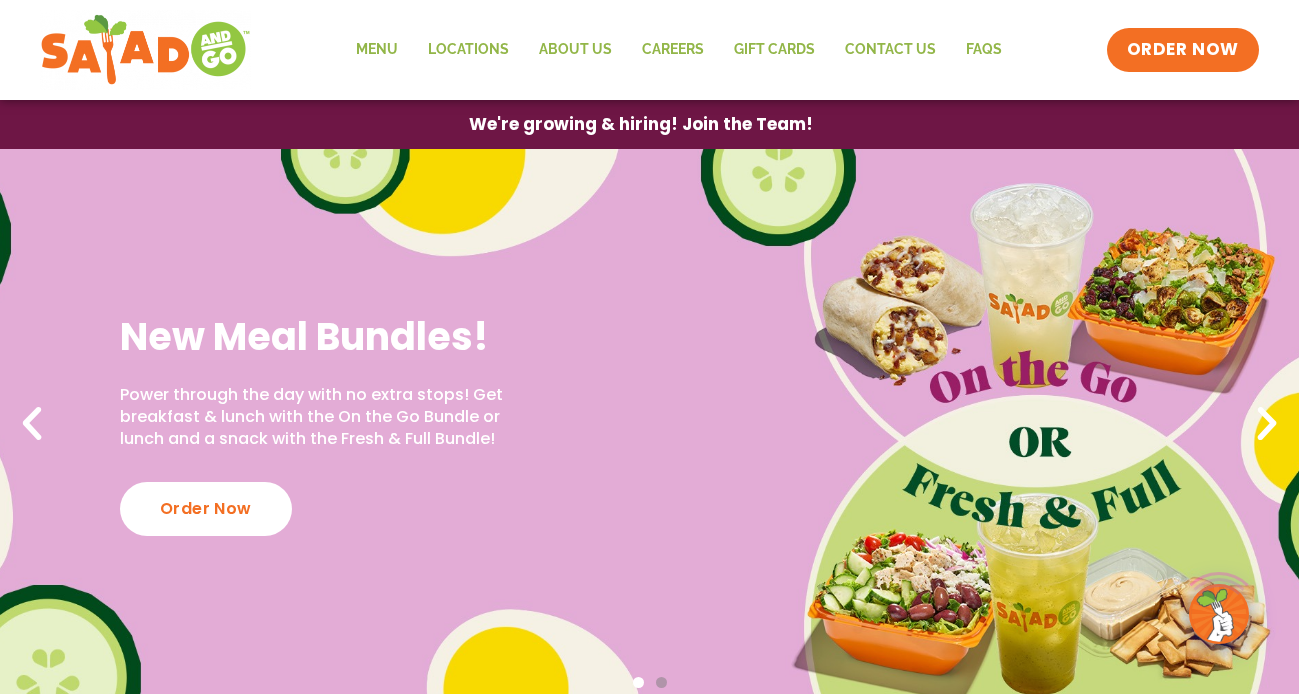 scroll, scrollTop: 0, scrollLeft: 0, axis: both 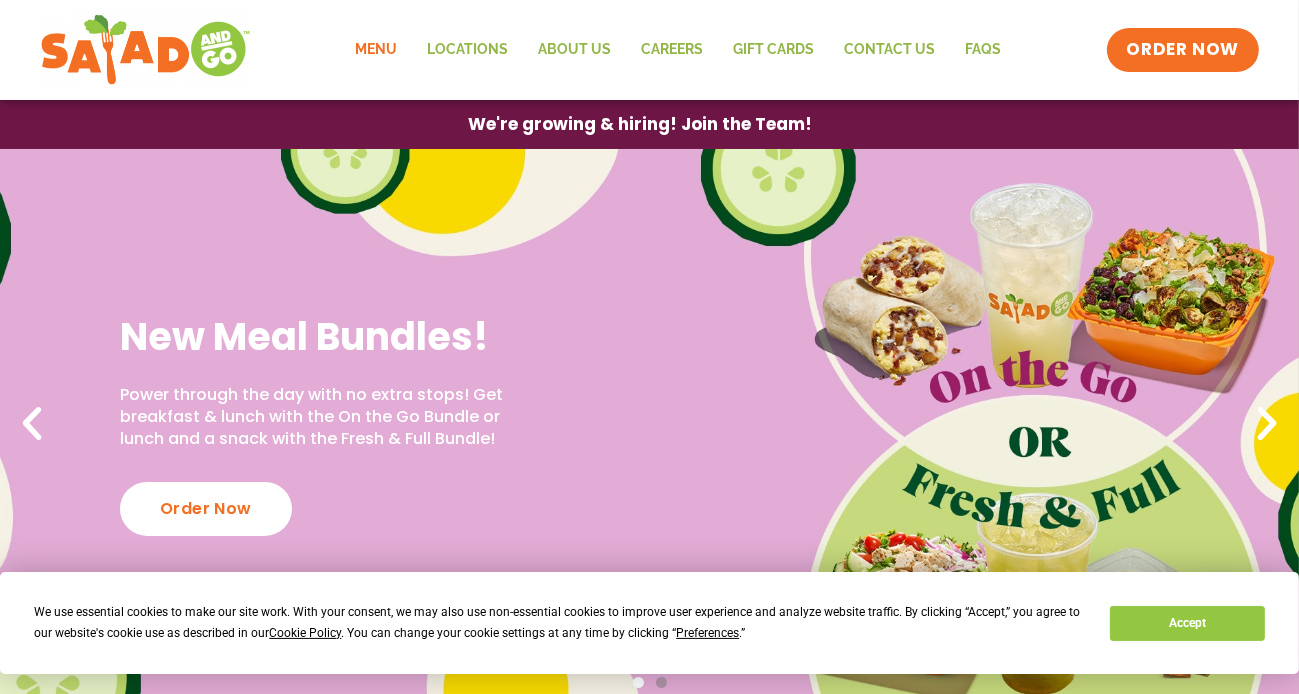 click on "Menu" 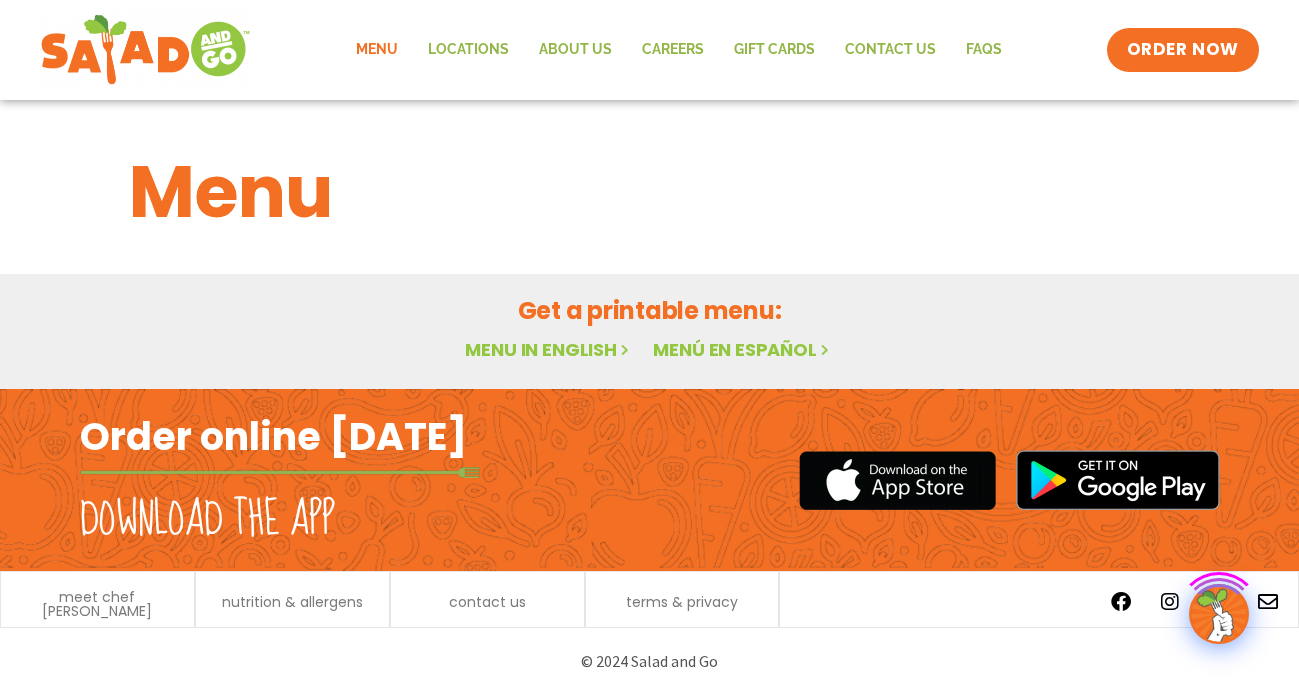 scroll, scrollTop: 0, scrollLeft: 0, axis: both 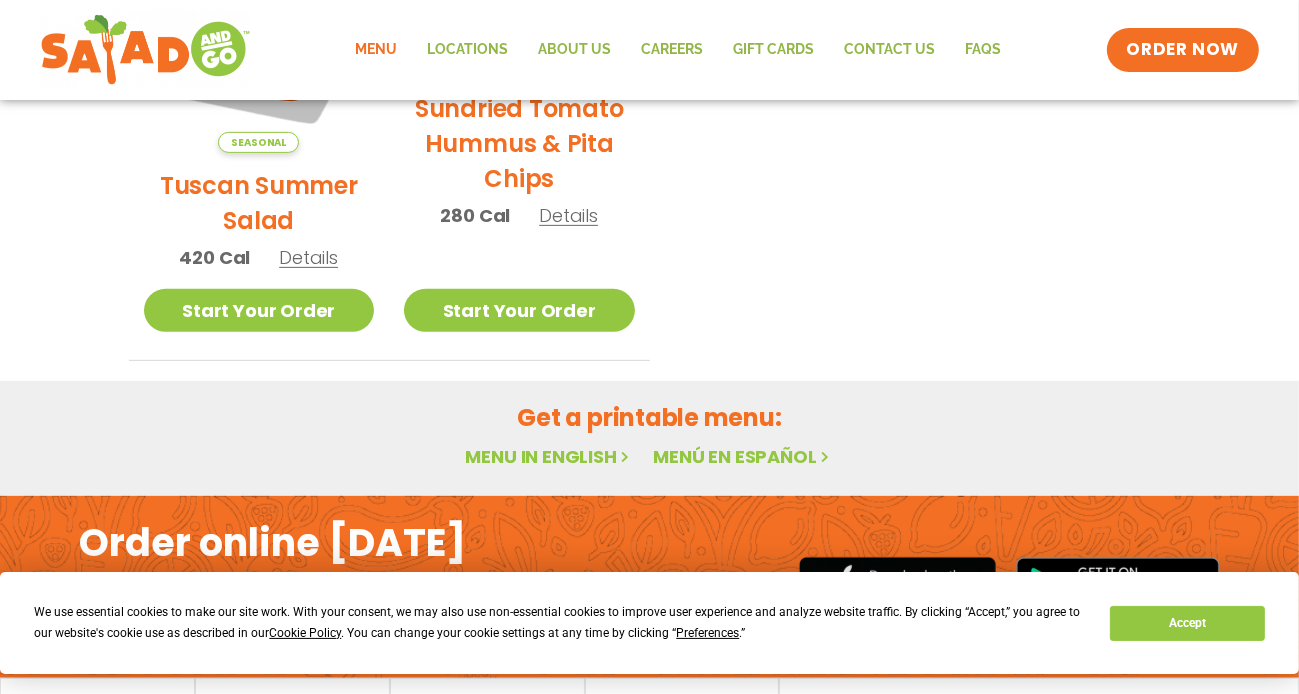 click on "Tuscan Summer Salad" at bounding box center [259, 203] 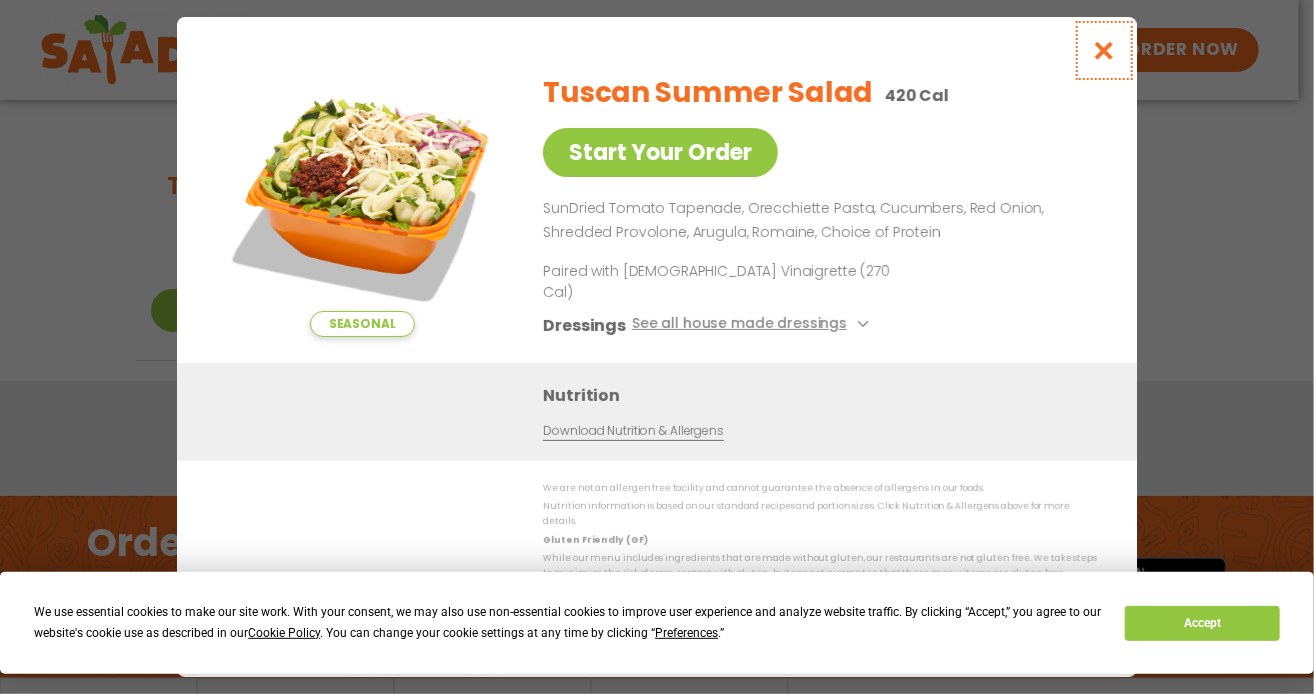 click at bounding box center (1104, 50) 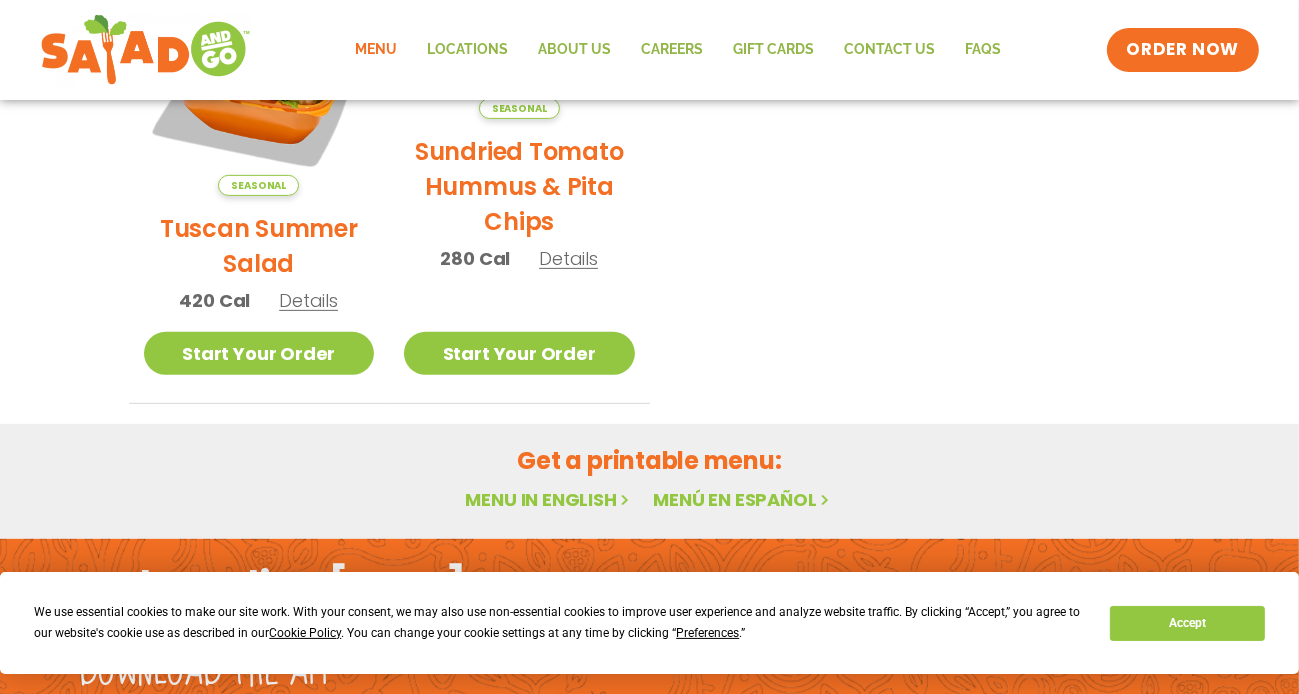scroll, scrollTop: 700, scrollLeft: 0, axis: vertical 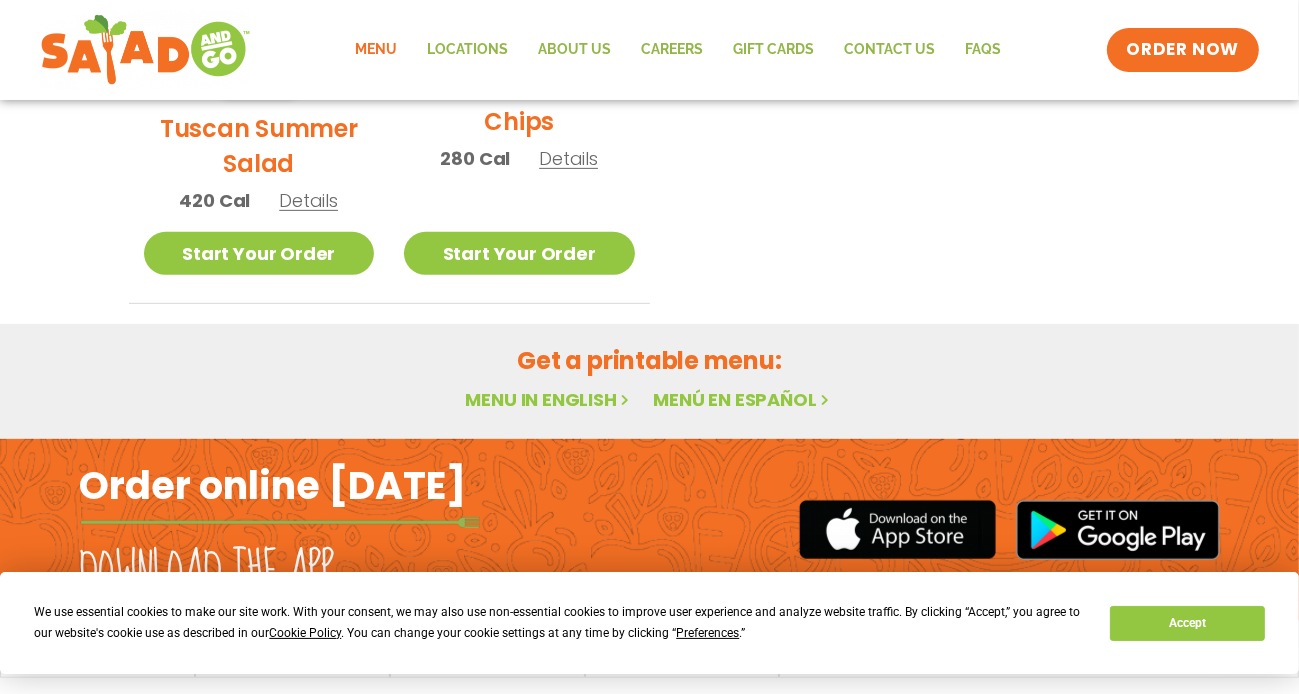 click on "Menu in English" at bounding box center (549, 399) 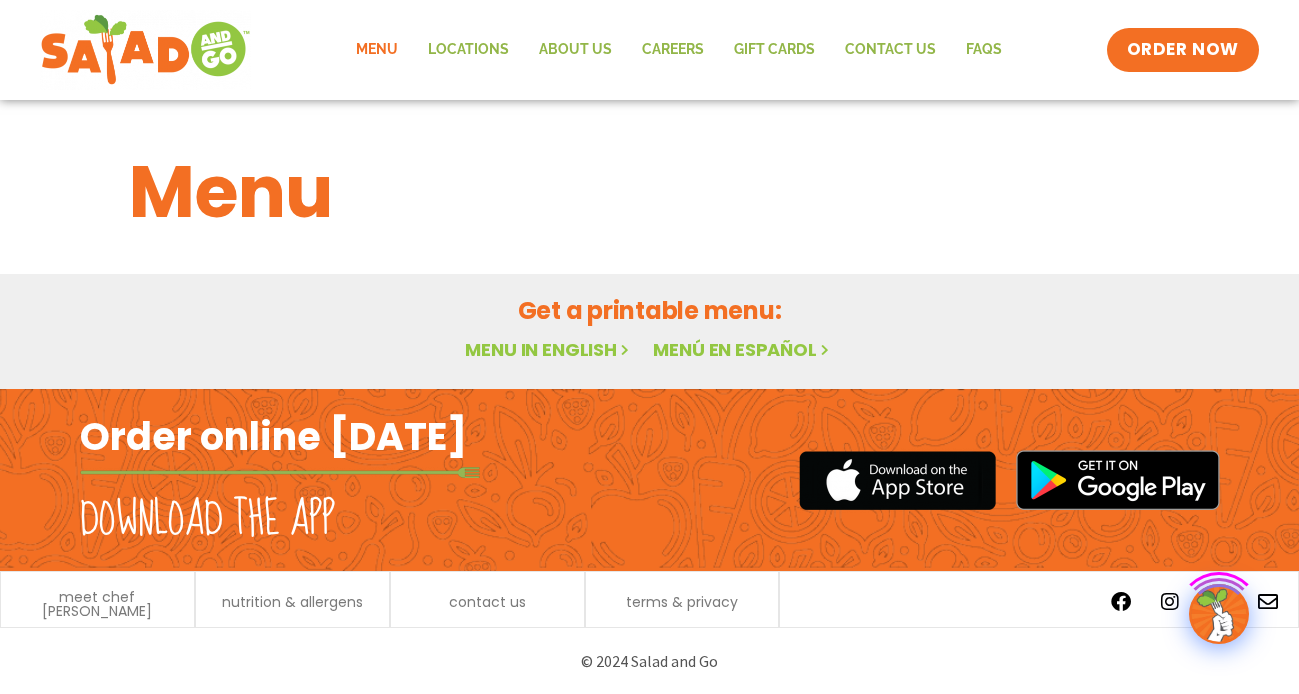 scroll, scrollTop: 0, scrollLeft: 0, axis: both 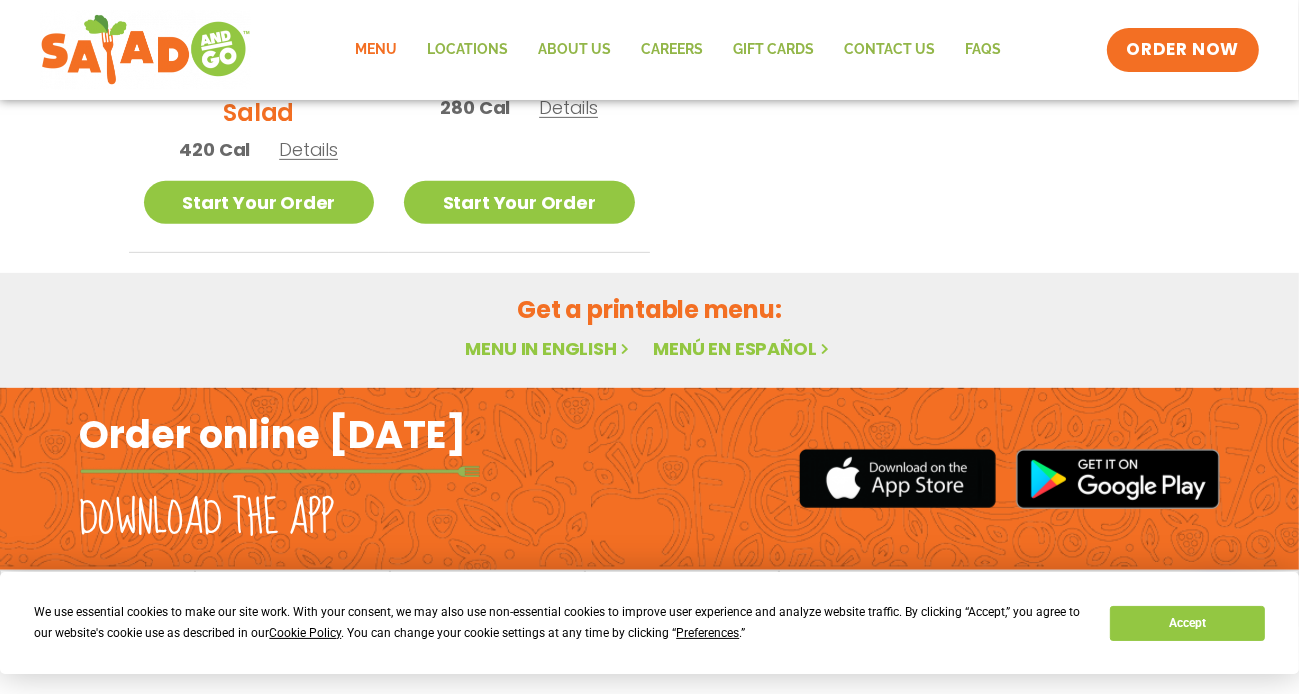 click on "Menu in English" at bounding box center (549, 348) 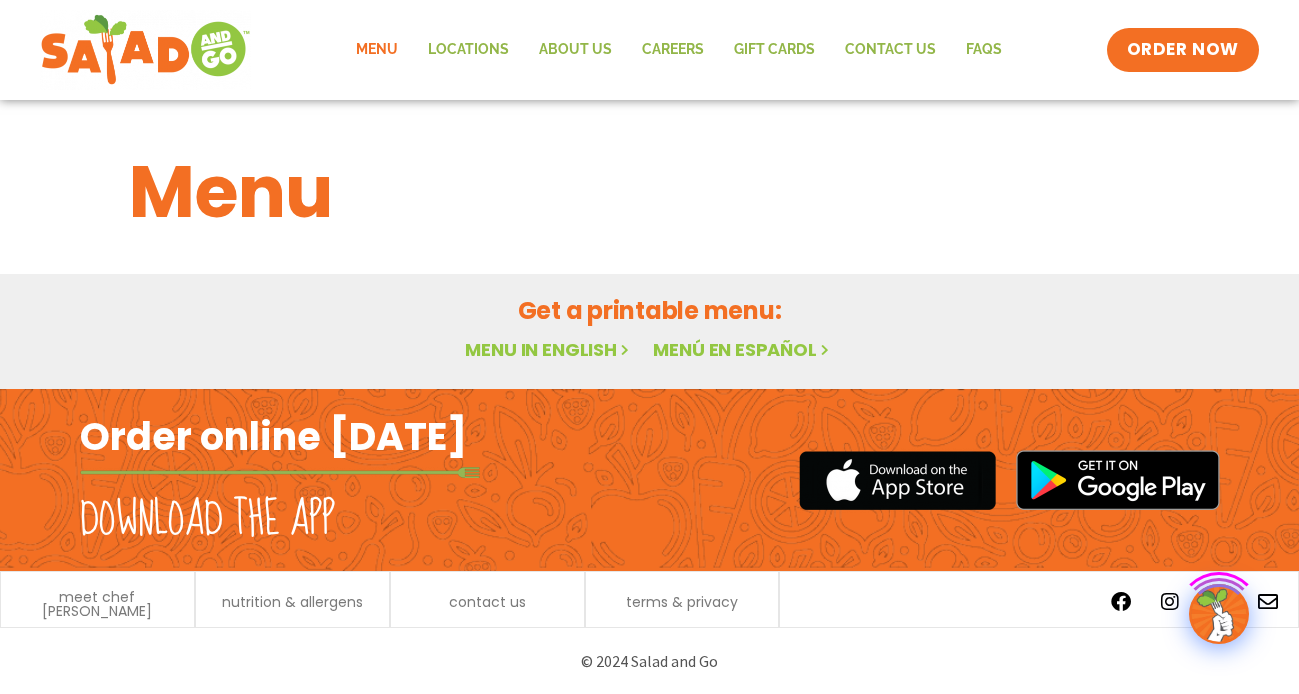 scroll, scrollTop: 0, scrollLeft: 0, axis: both 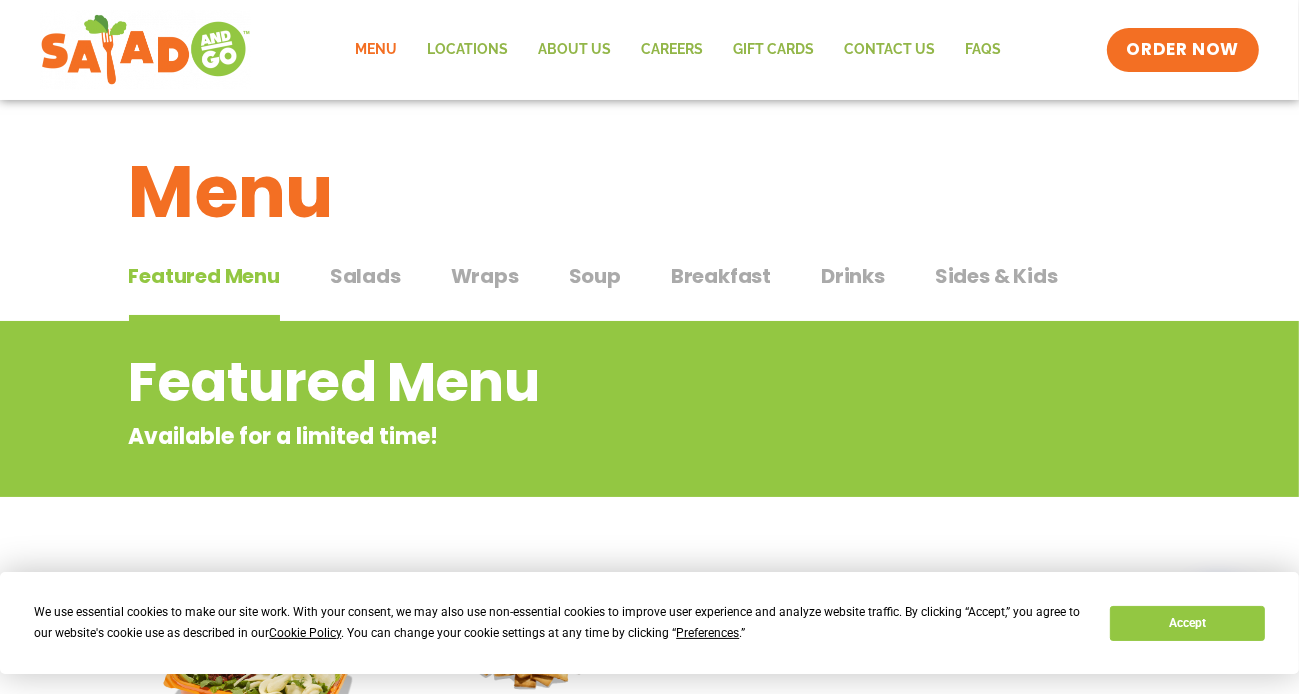 click on "Salads" at bounding box center (365, 276) 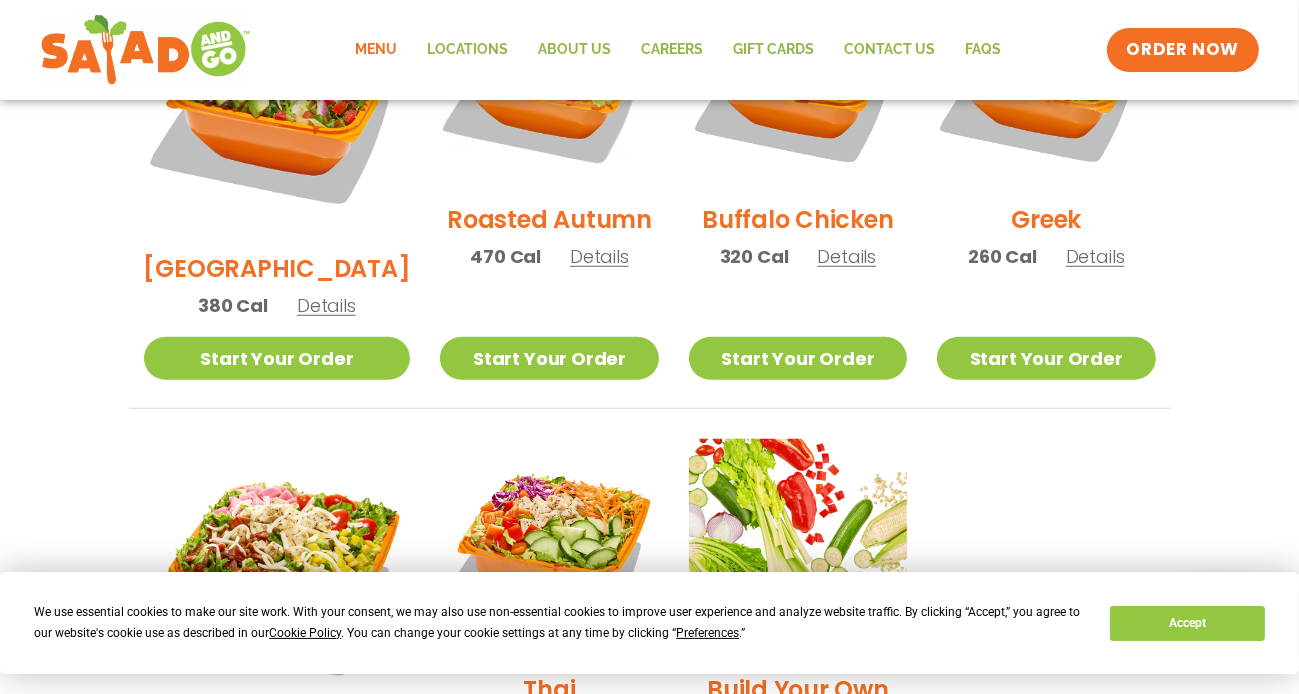 scroll, scrollTop: 1400, scrollLeft: 0, axis: vertical 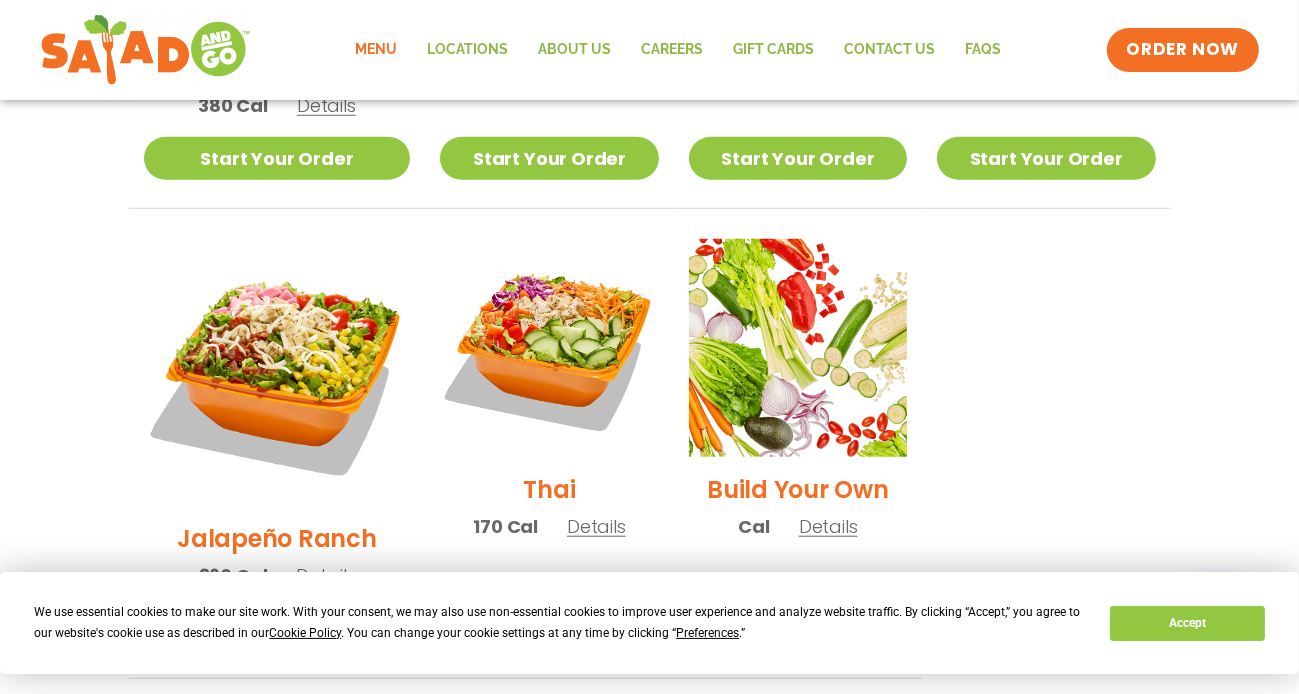 click on "Menu" 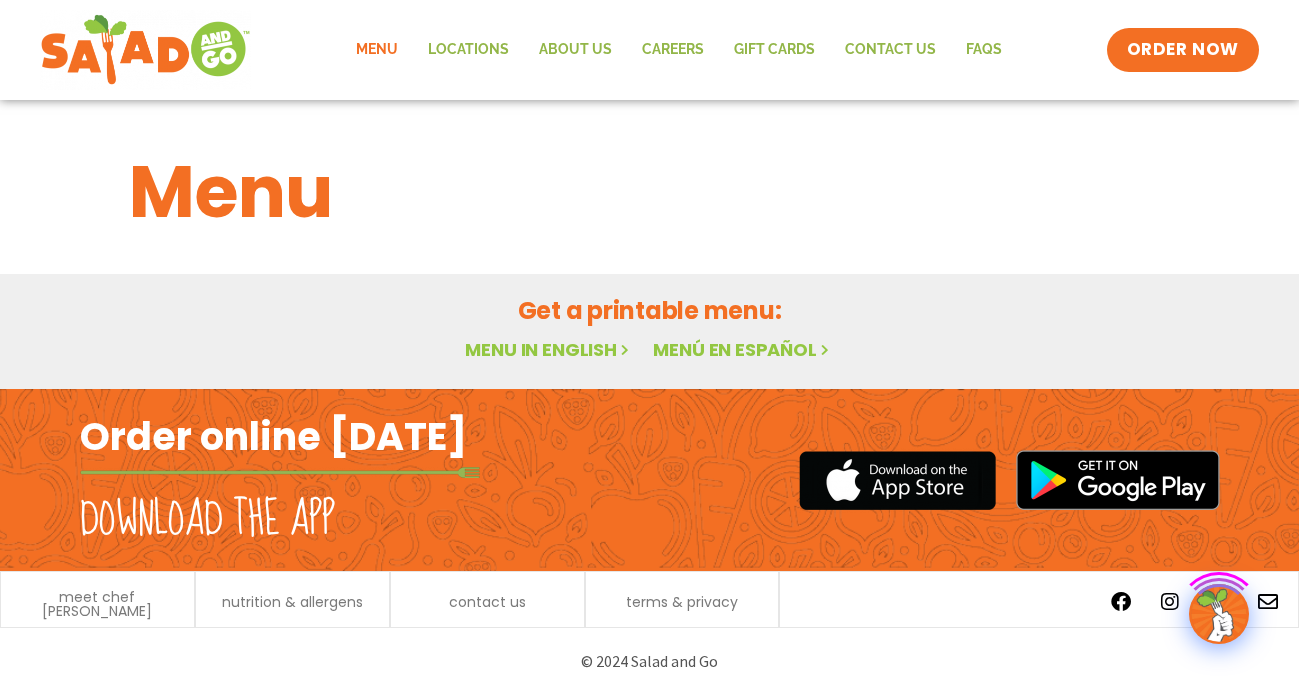 scroll, scrollTop: 0, scrollLeft: 0, axis: both 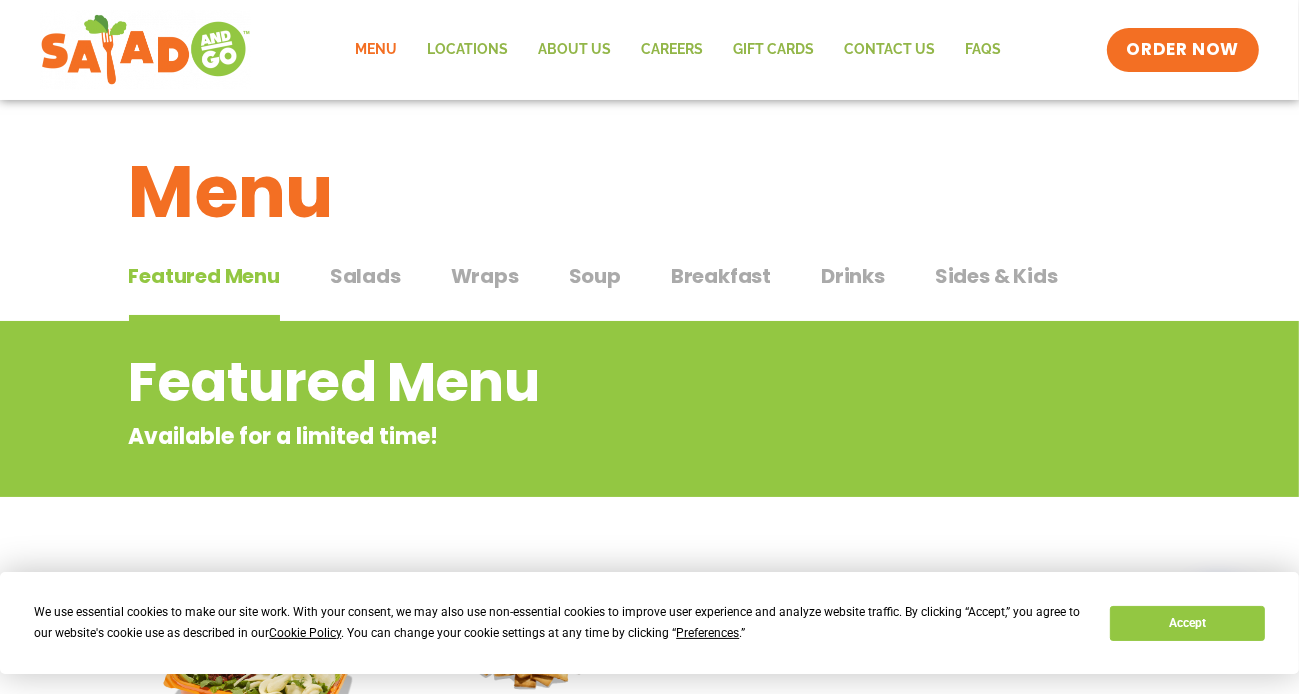 click on "Soup" at bounding box center (595, 276) 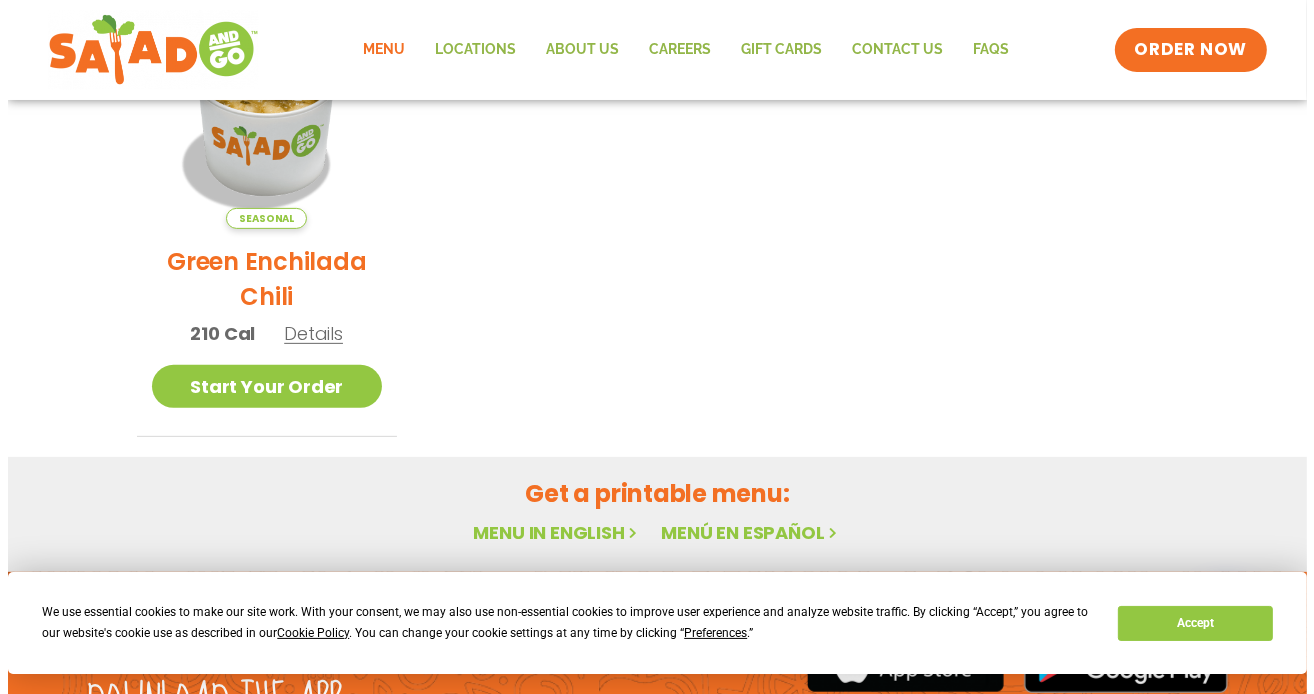scroll, scrollTop: 700, scrollLeft: 0, axis: vertical 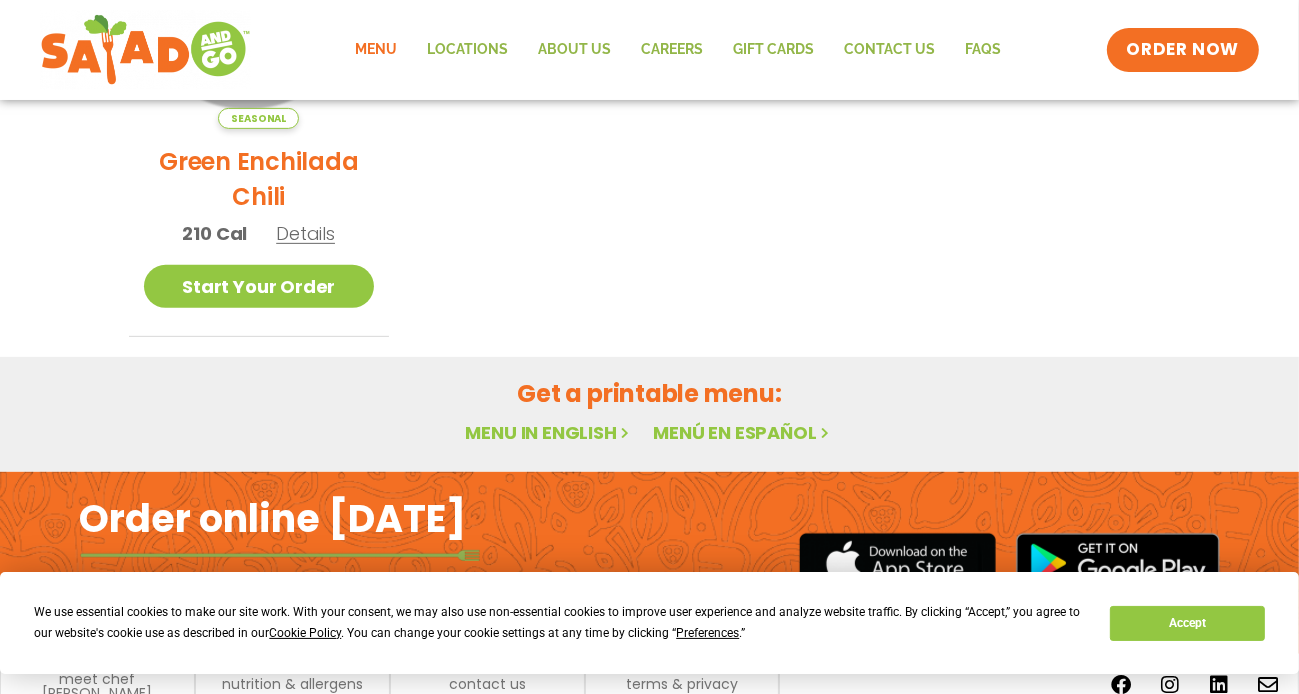 click on "Green Enchilada Chili" at bounding box center [259, 179] 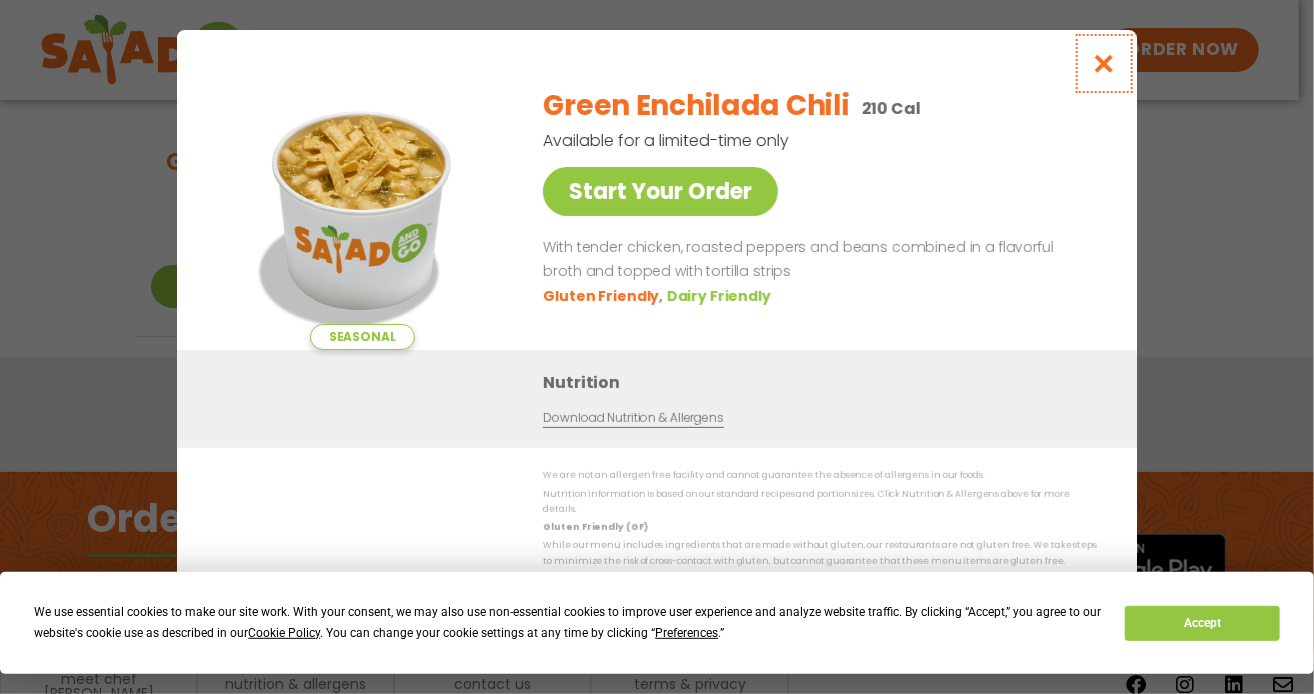 click at bounding box center (1104, 63) 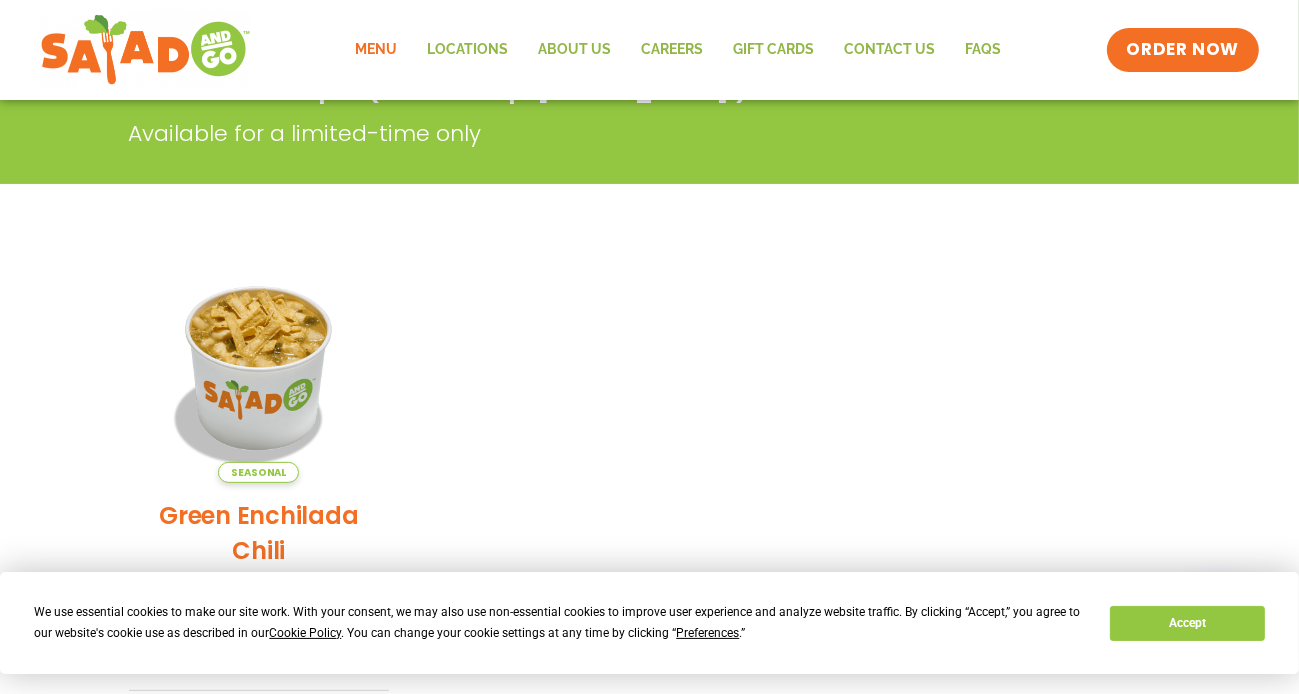 scroll, scrollTop: 0, scrollLeft: 0, axis: both 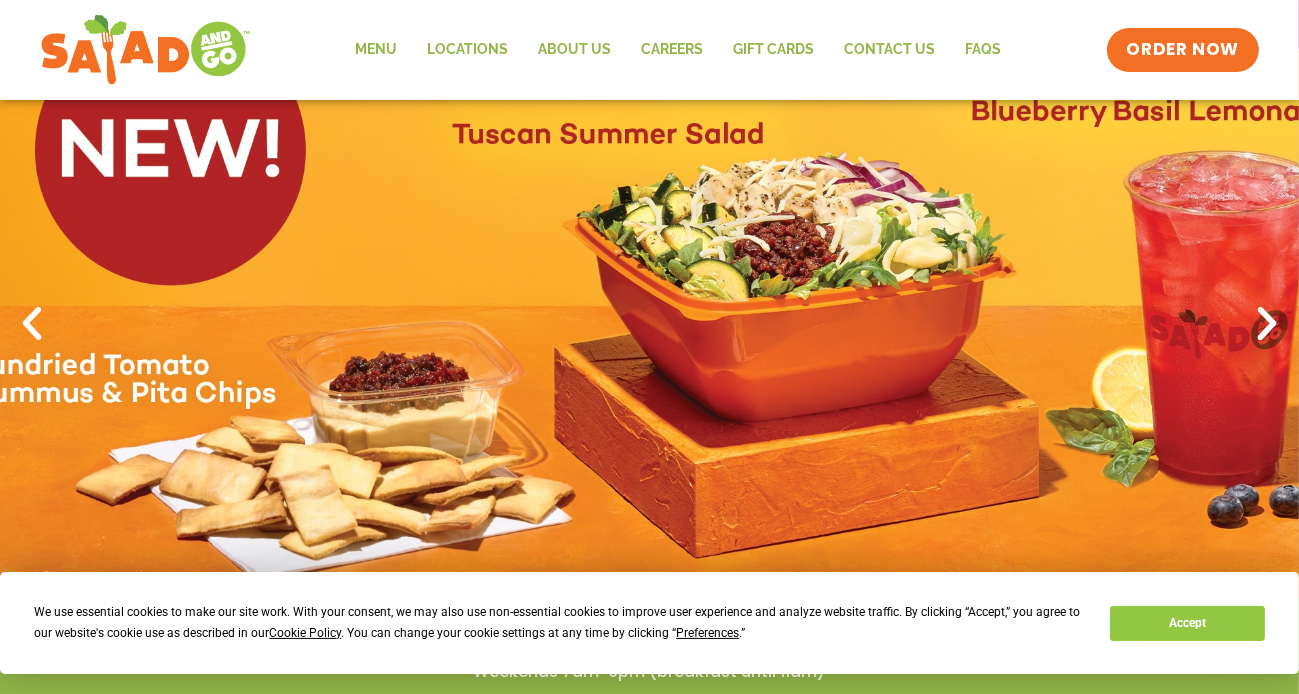 click at bounding box center [32, 324] 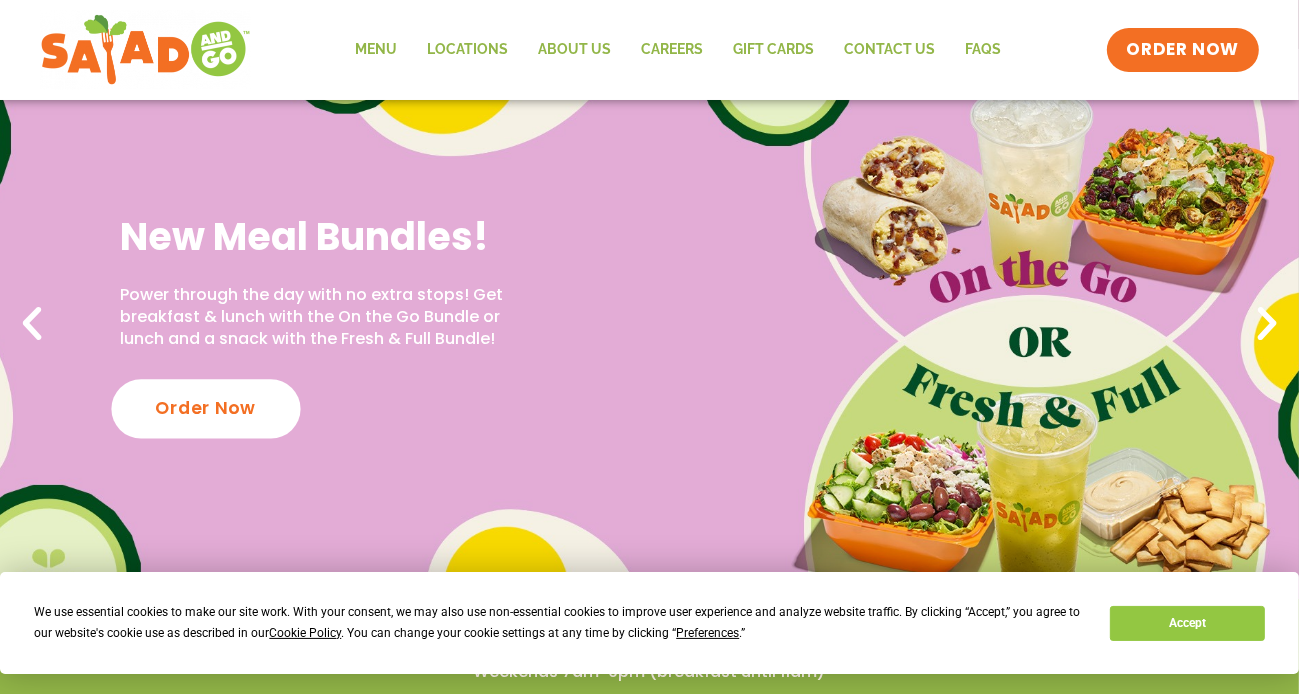 click on "Order Now" at bounding box center (205, 408) 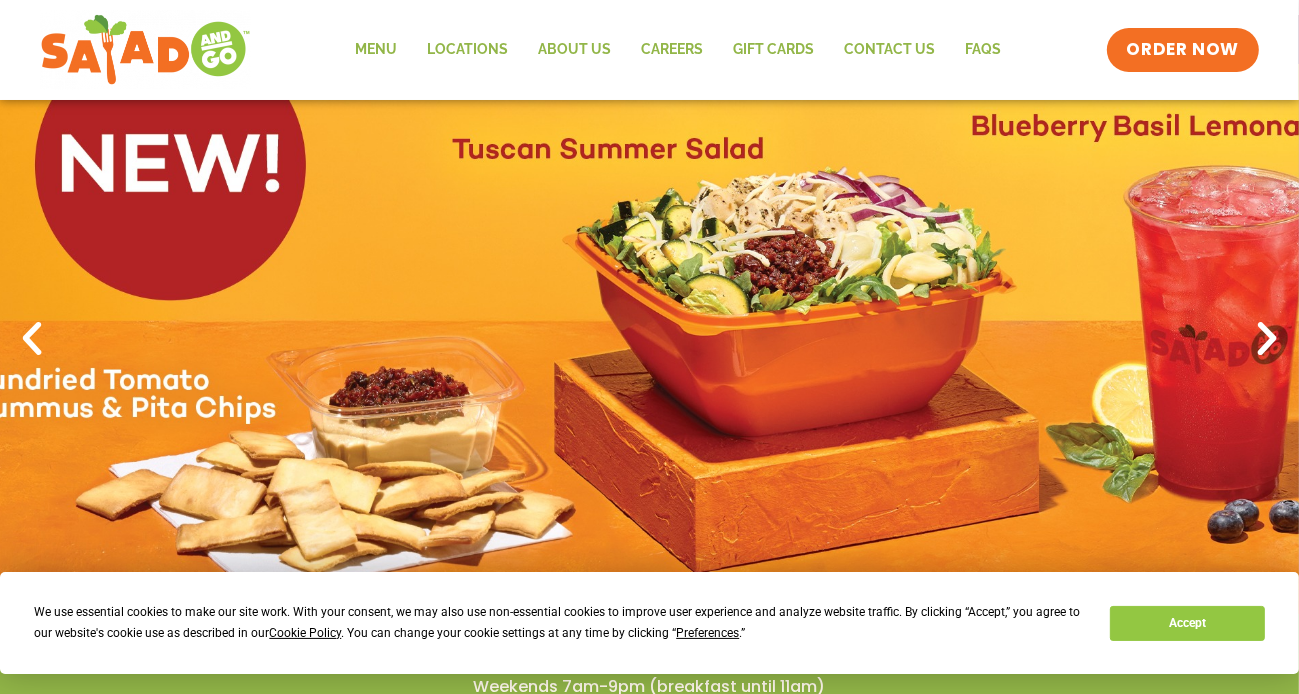 scroll, scrollTop: 0, scrollLeft: 0, axis: both 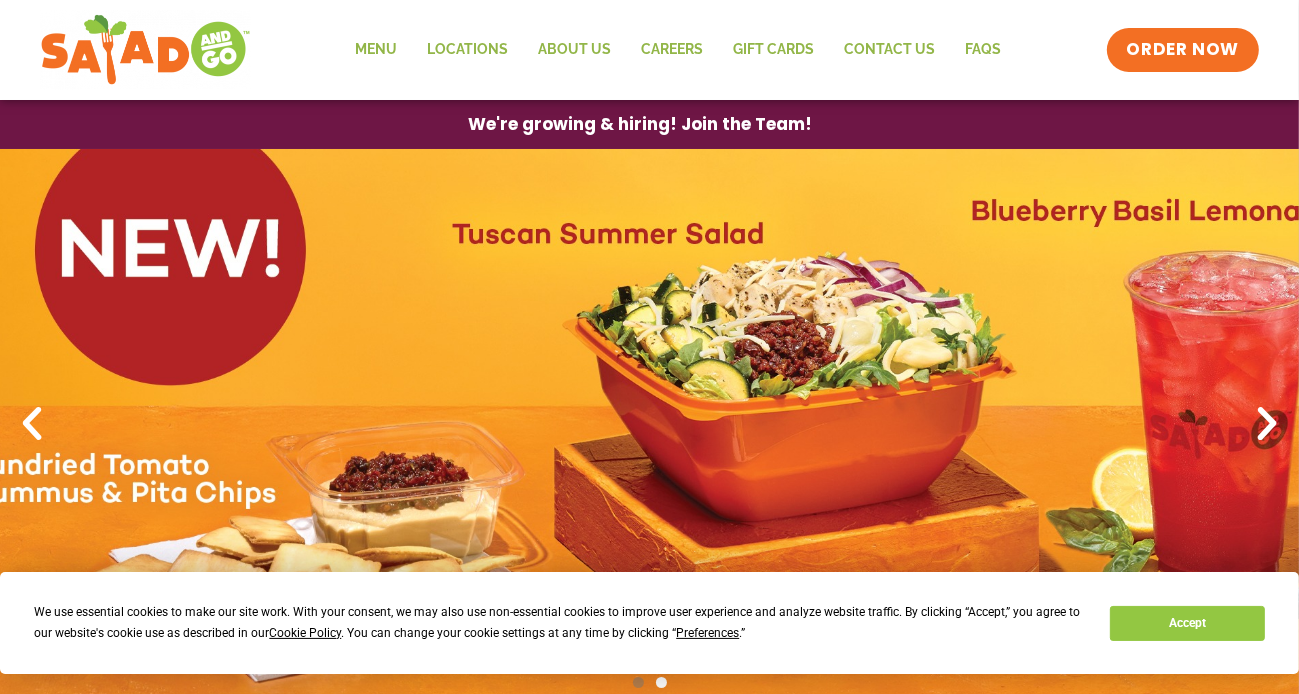 click at bounding box center [649, 424] 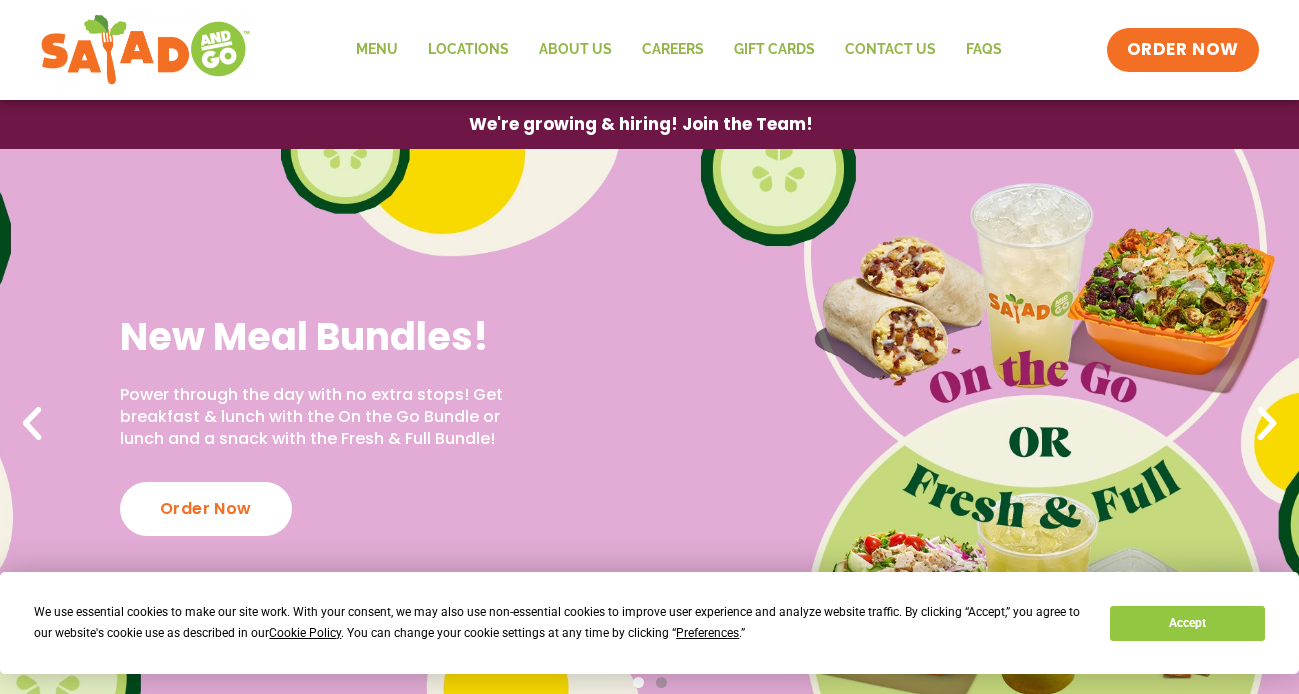 scroll, scrollTop: 0, scrollLeft: 0, axis: both 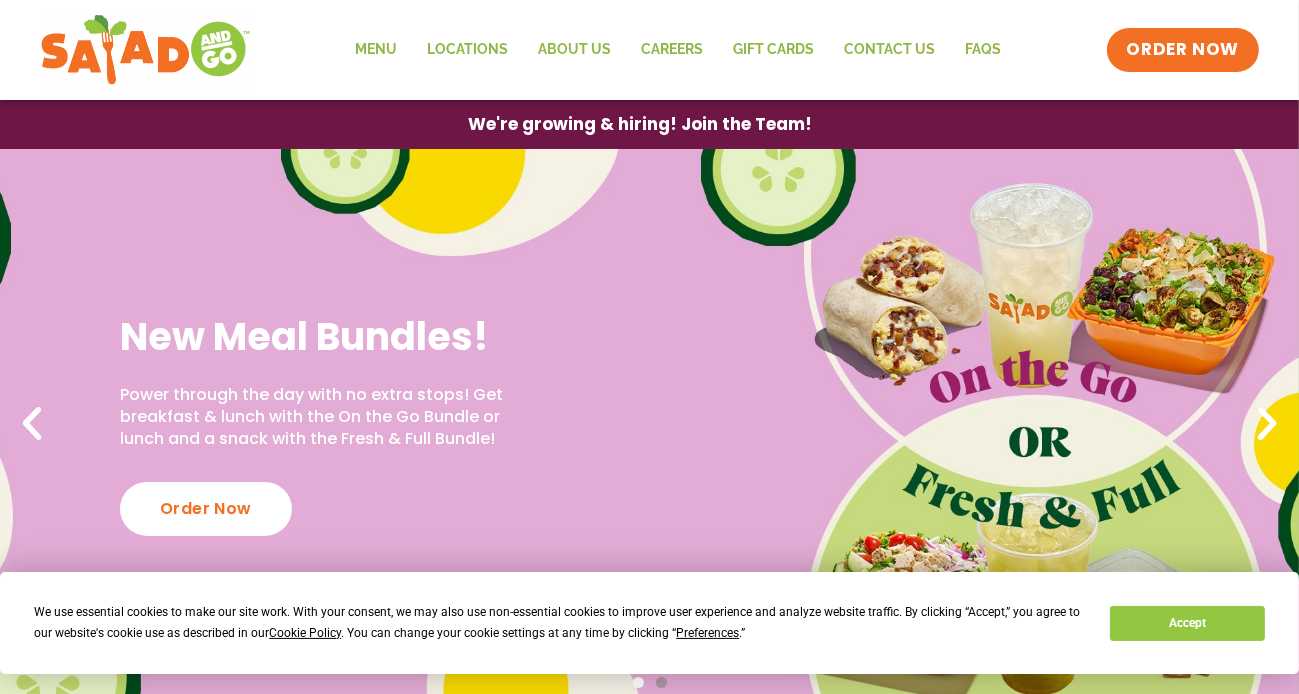 click at bounding box center (32, 424) 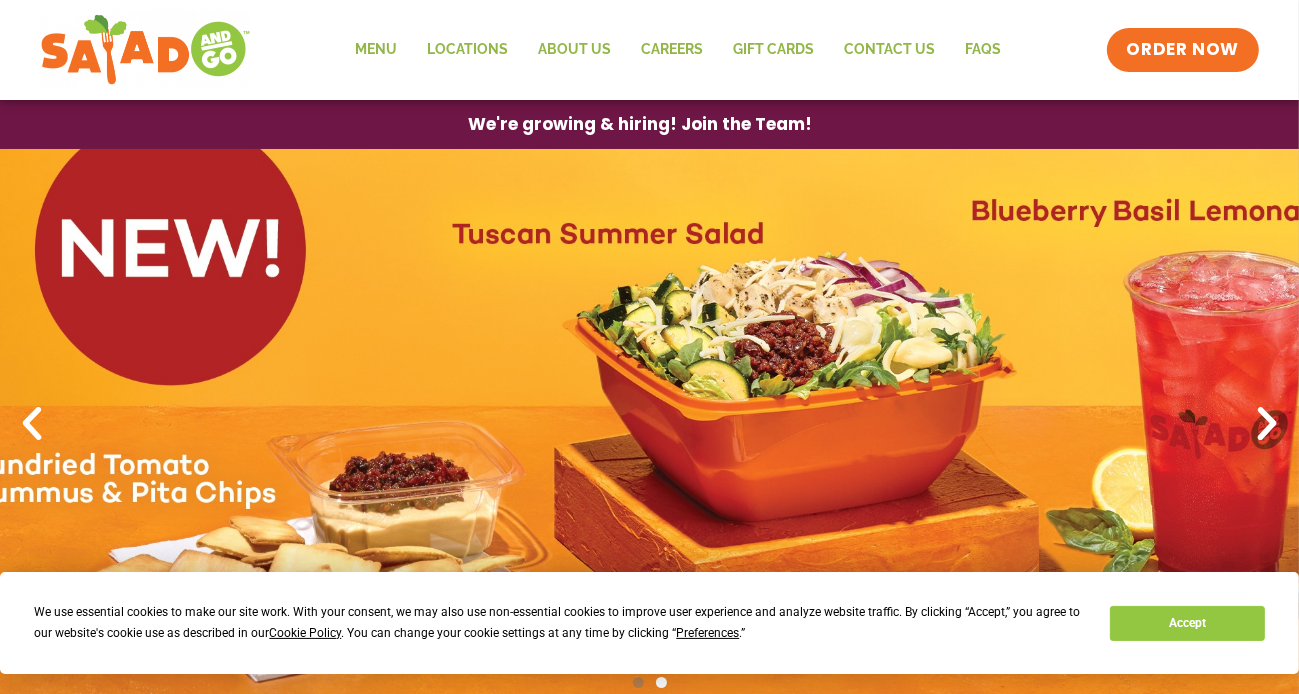 click at bounding box center (32, 424) 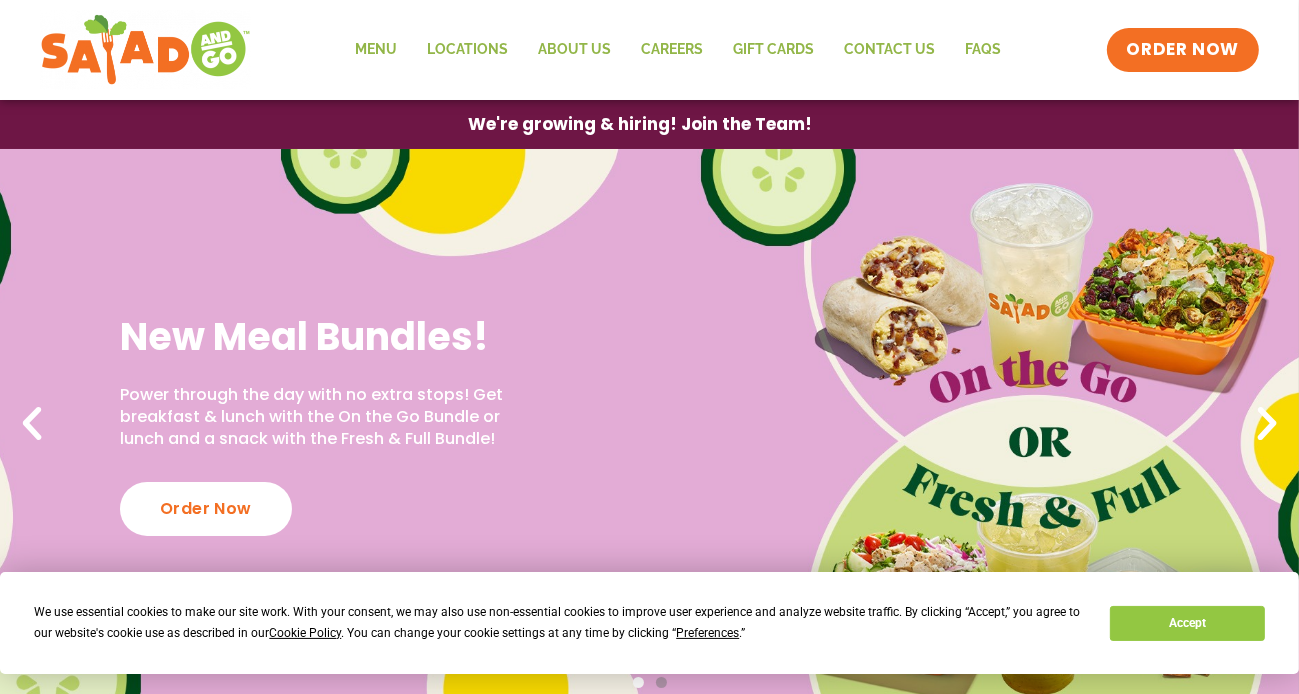 click on "New Meal Bundles!" at bounding box center [314, 336] 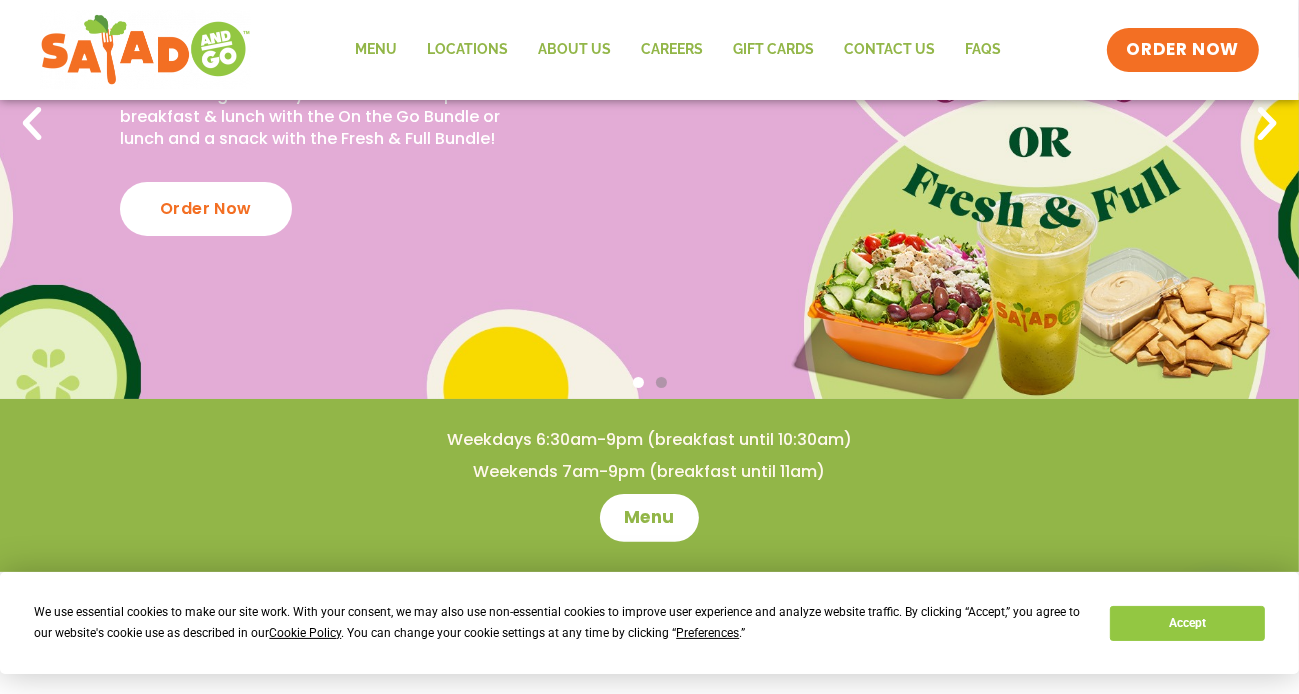 scroll, scrollTop: 400, scrollLeft: 0, axis: vertical 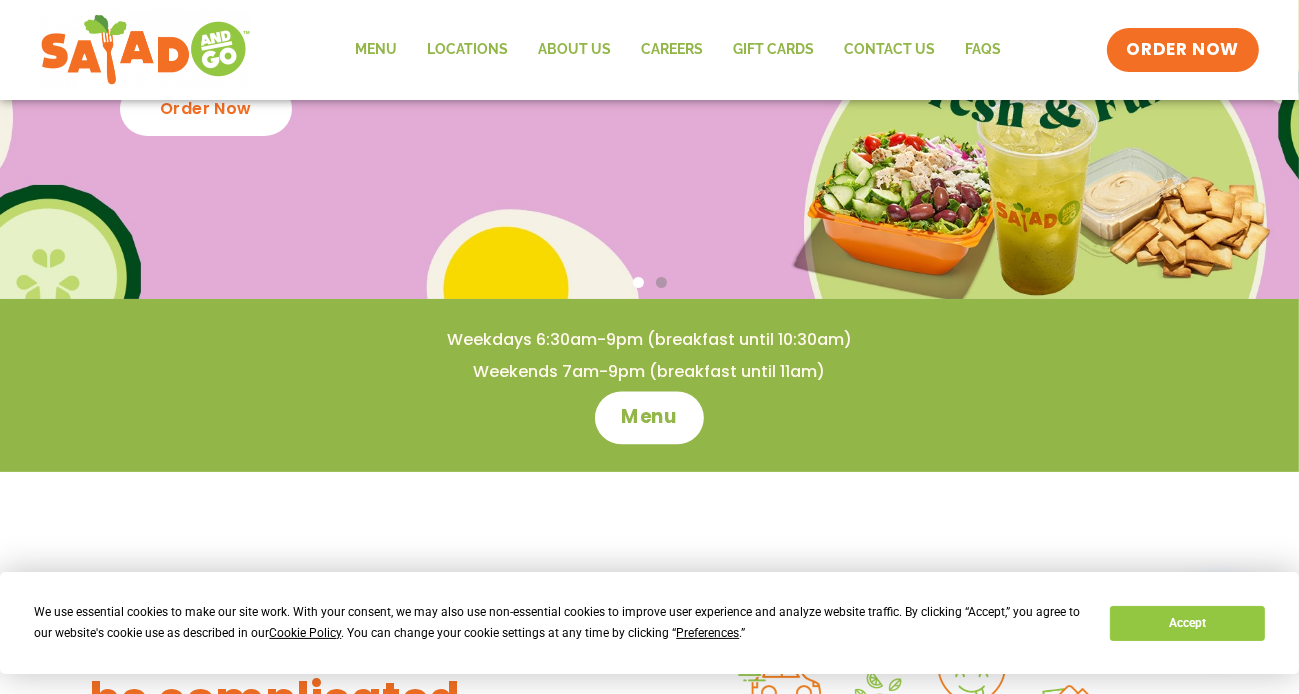 click on "Menu" at bounding box center [649, 417] 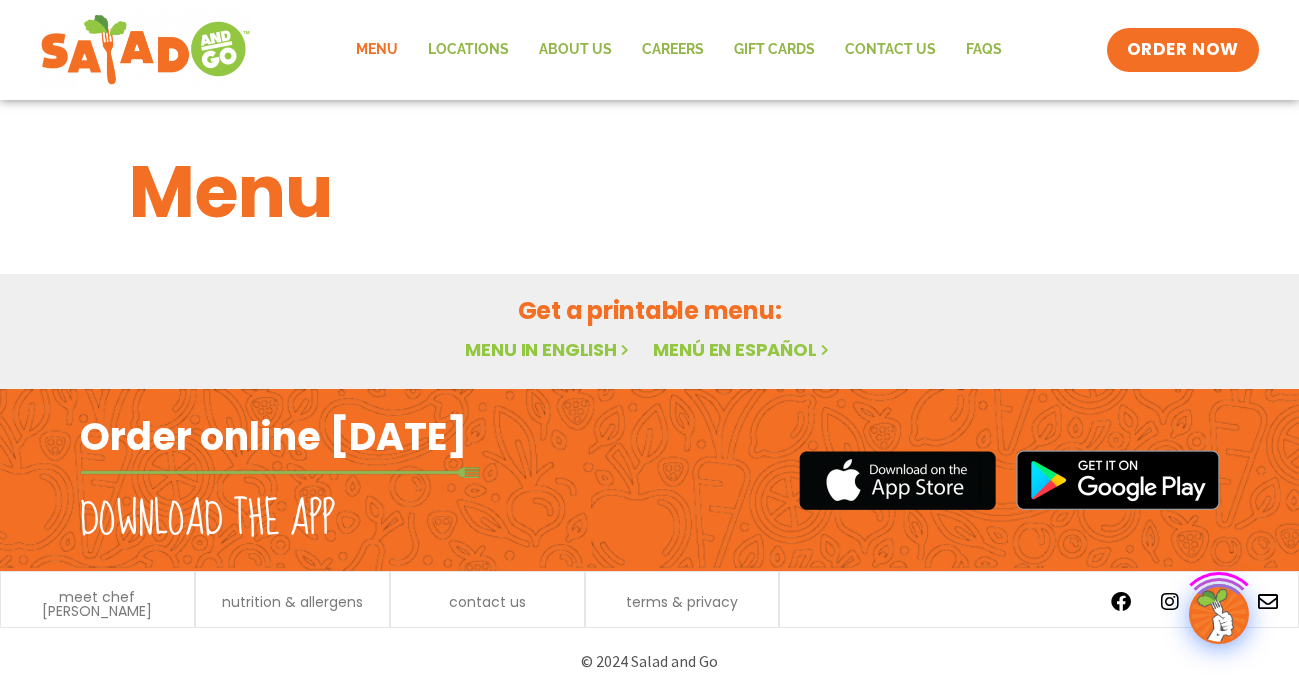 scroll, scrollTop: 0, scrollLeft: 0, axis: both 